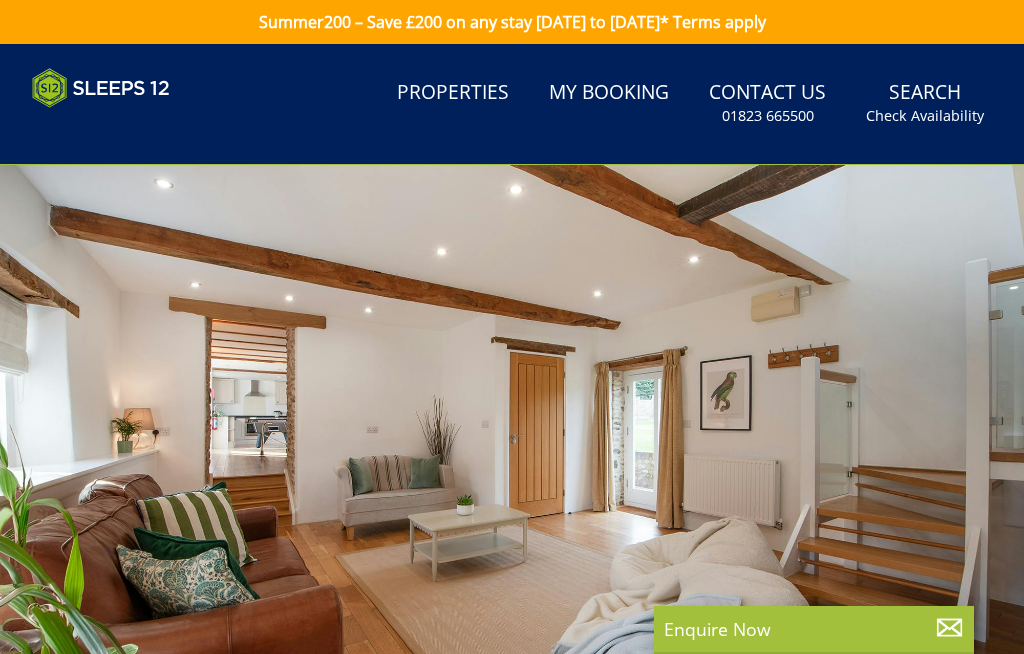 scroll, scrollTop: 0, scrollLeft: 0, axis: both 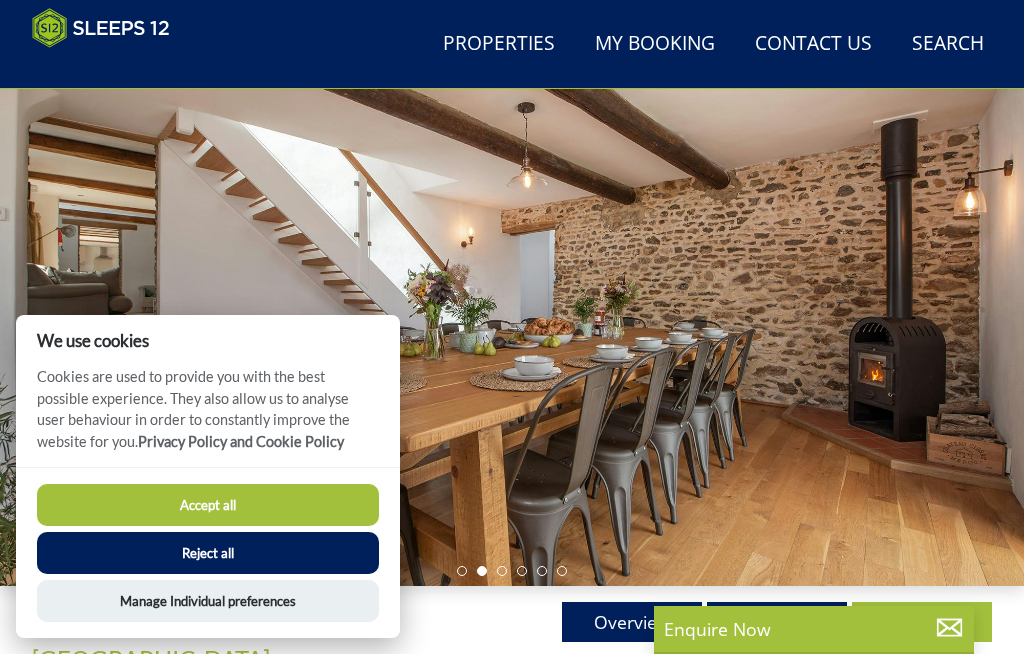 click on "Accept all" at bounding box center (208, 505) 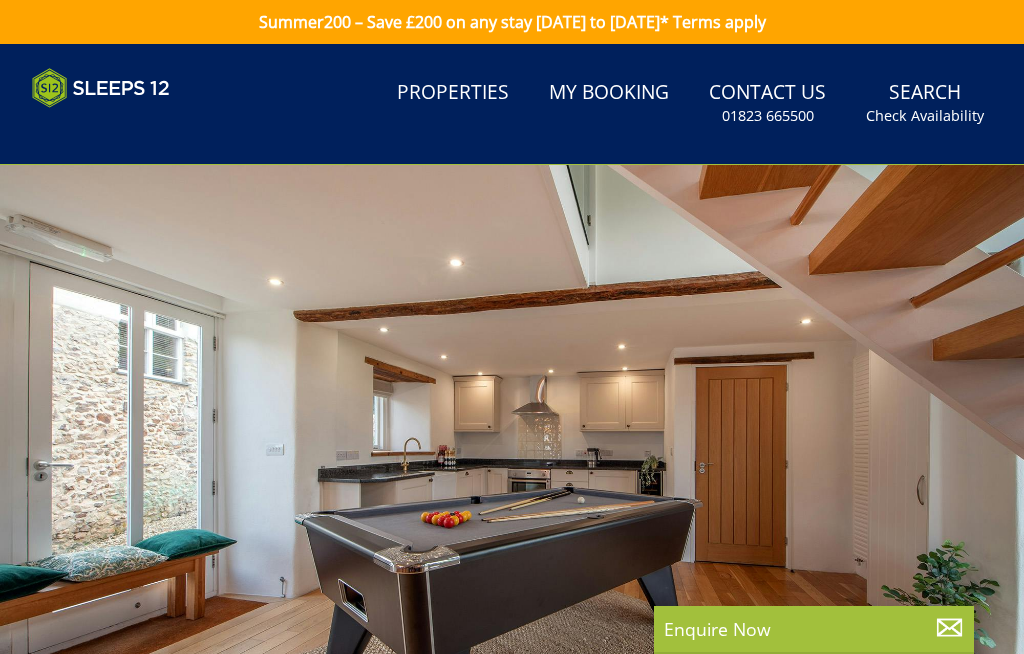 scroll, scrollTop: 0, scrollLeft: 0, axis: both 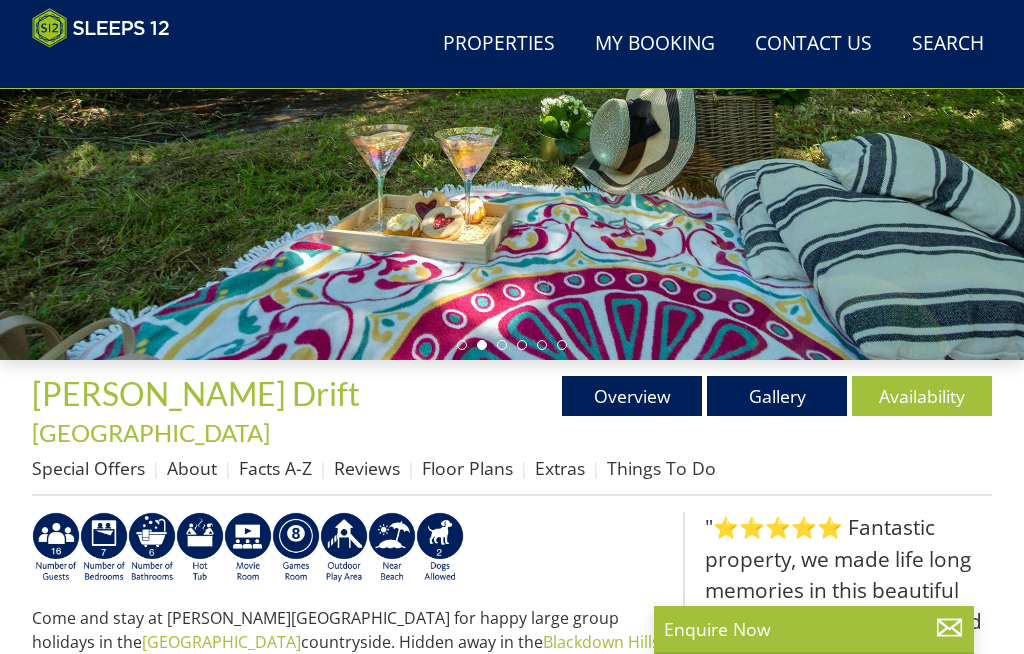 click on "Gallery" at bounding box center (777, 396) 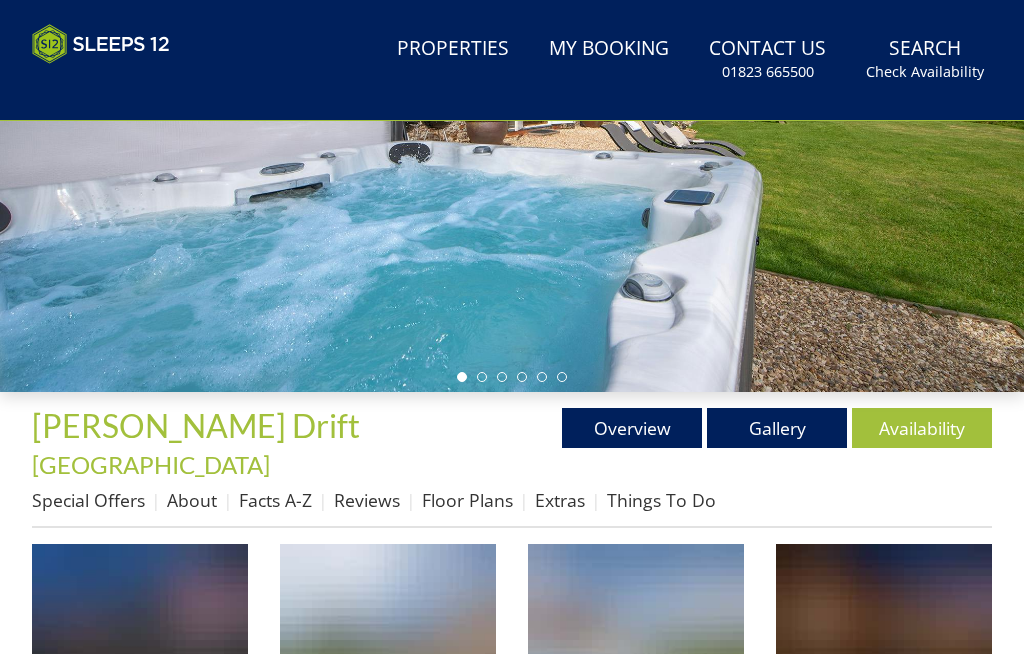 click on "Summer200 – Save £200 on any stay [DATE] to [DATE]* Terms apply
Search
Menu
Properties
My Booking
Contact Us  [PHONE_NUMBER]
Search  Check Availability
Guests
1
2
3
4
5
6
7
8
9
10
11
12
13
14
15
16
17
18
19
20
21
22
23
24
25
26
27
28
29
30
31
32
Date
[DATE]
Search" at bounding box center (512, 1688) 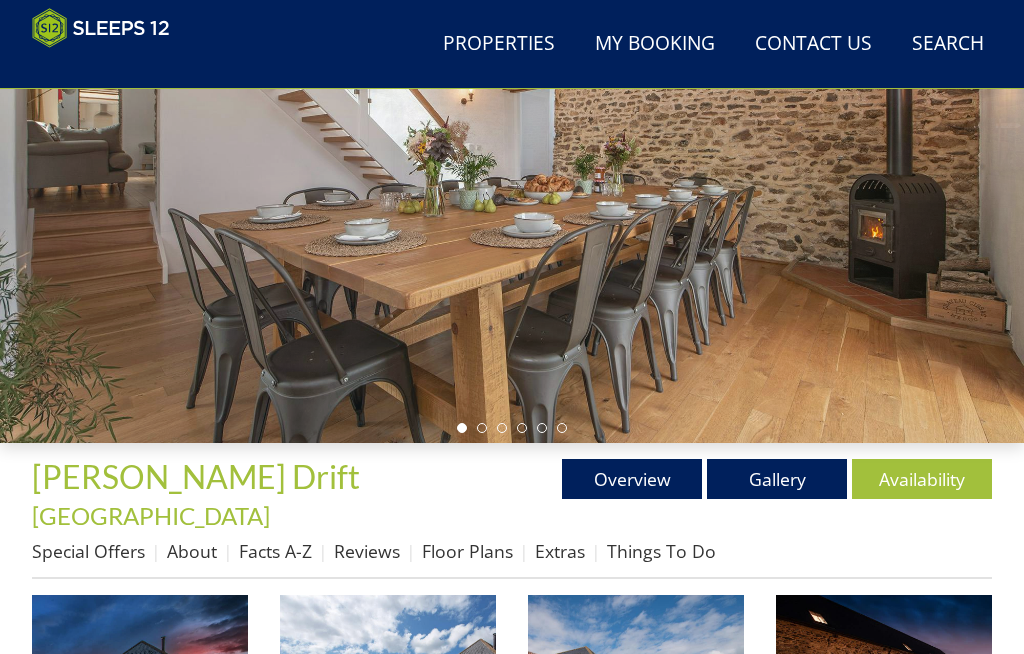 scroll, scrollTop: 263, scrollLeft: 0, axis: vertical 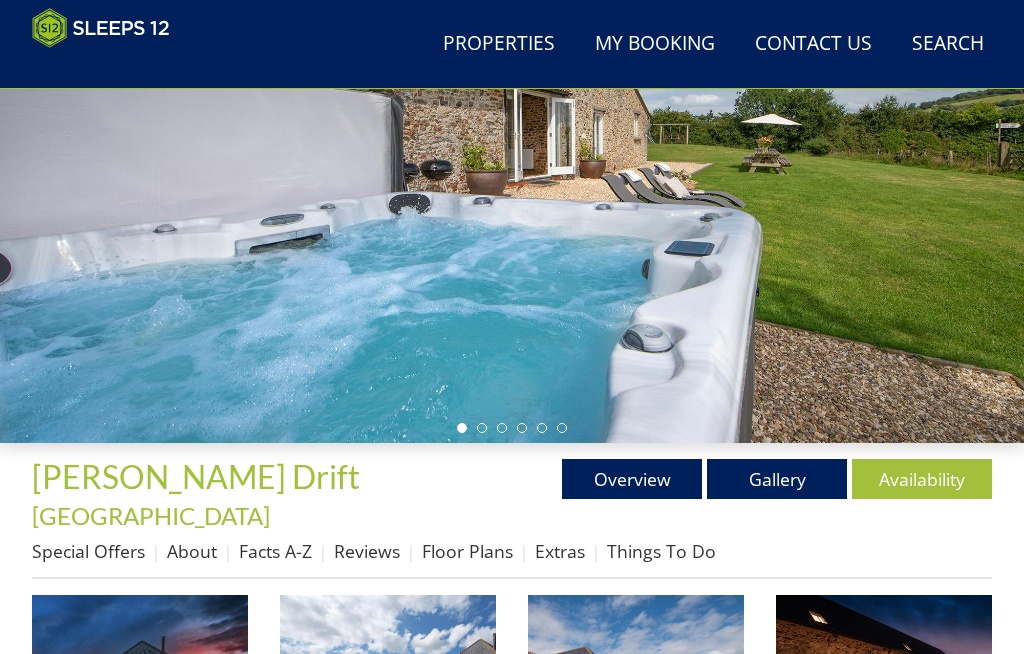 click on "Gallery" at bounding box center [777, 479] 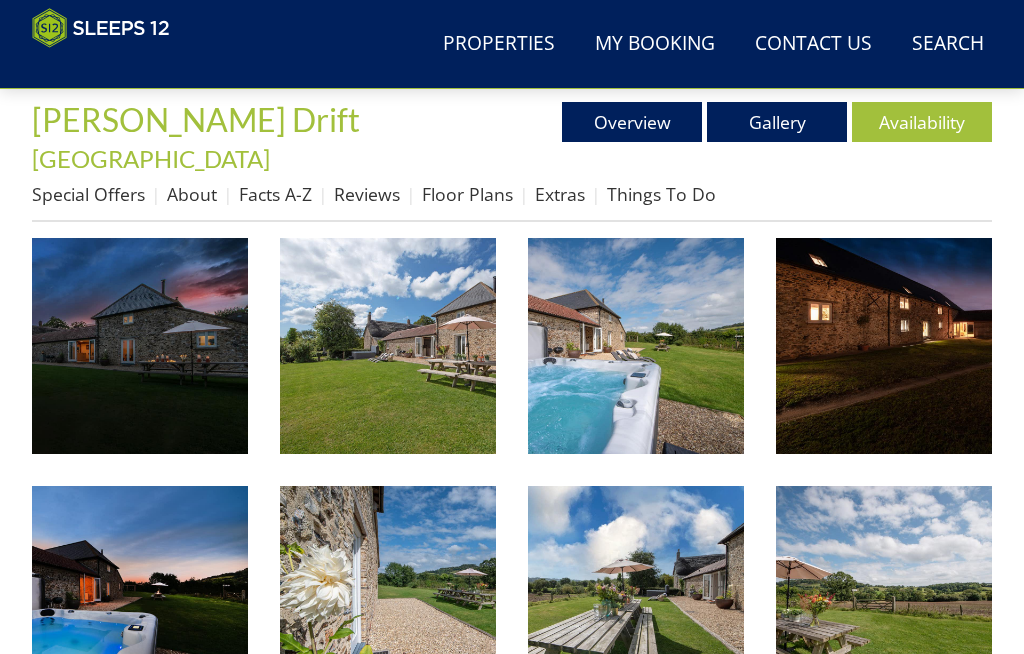 scroll, scrollTop: 581, scrollLeft: 0, axis: vertical 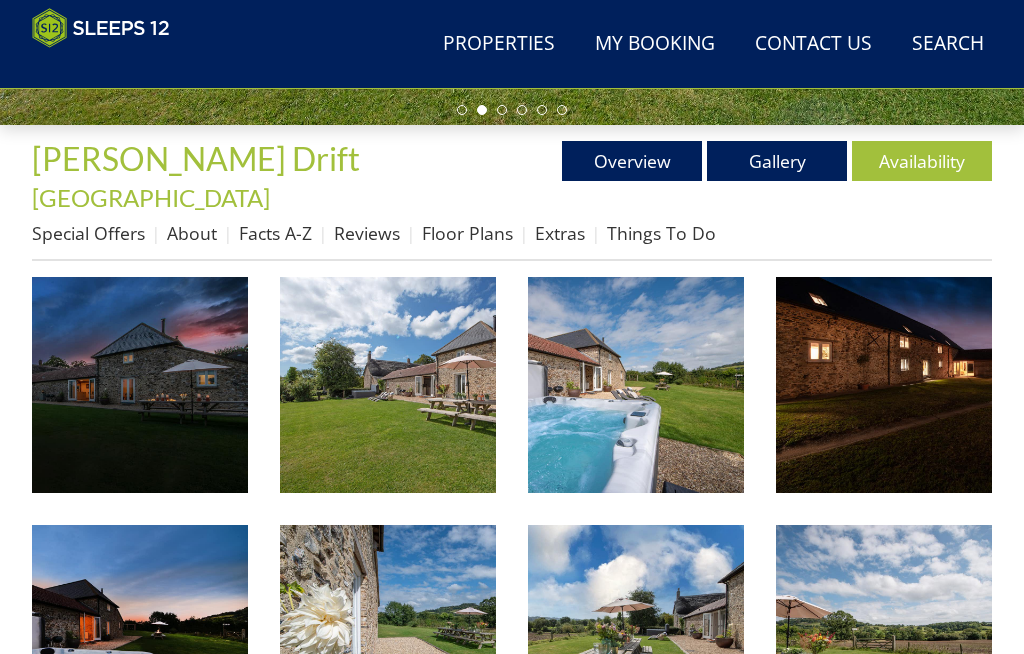 click at bounding box center (140, 385) 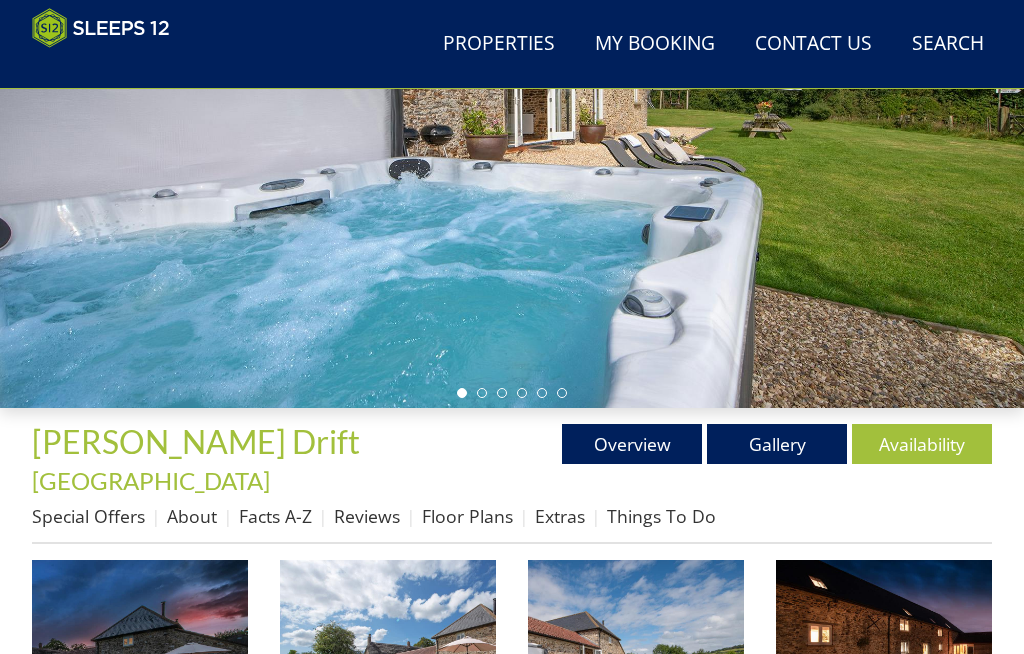 scroll, scrollTop: 303, scrollLeft: 0, axis: vertical 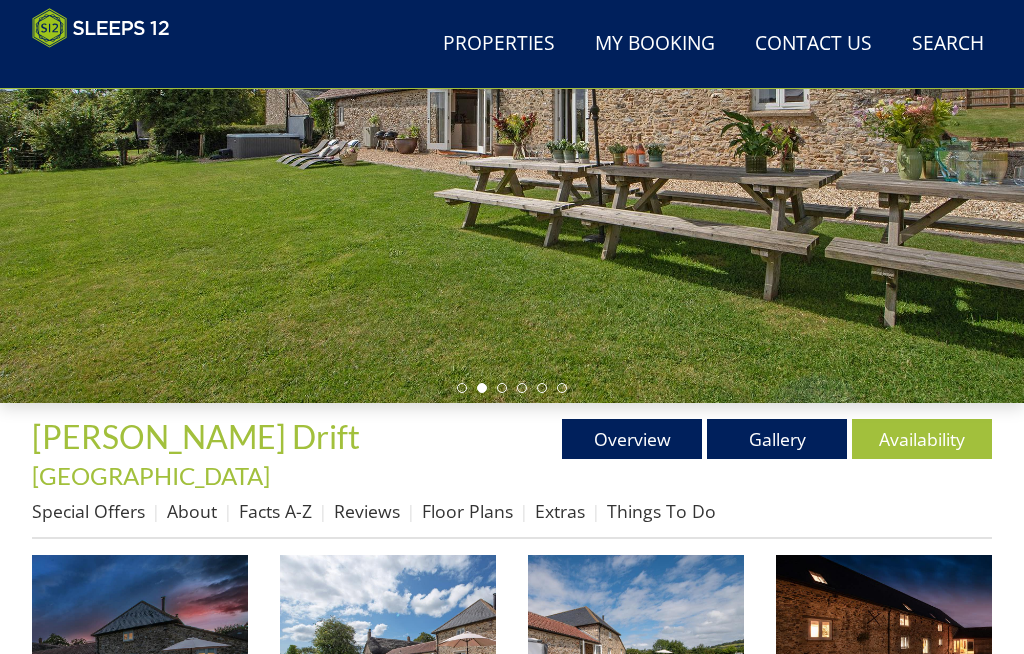 click on "About" at bounding box center [192, 511] 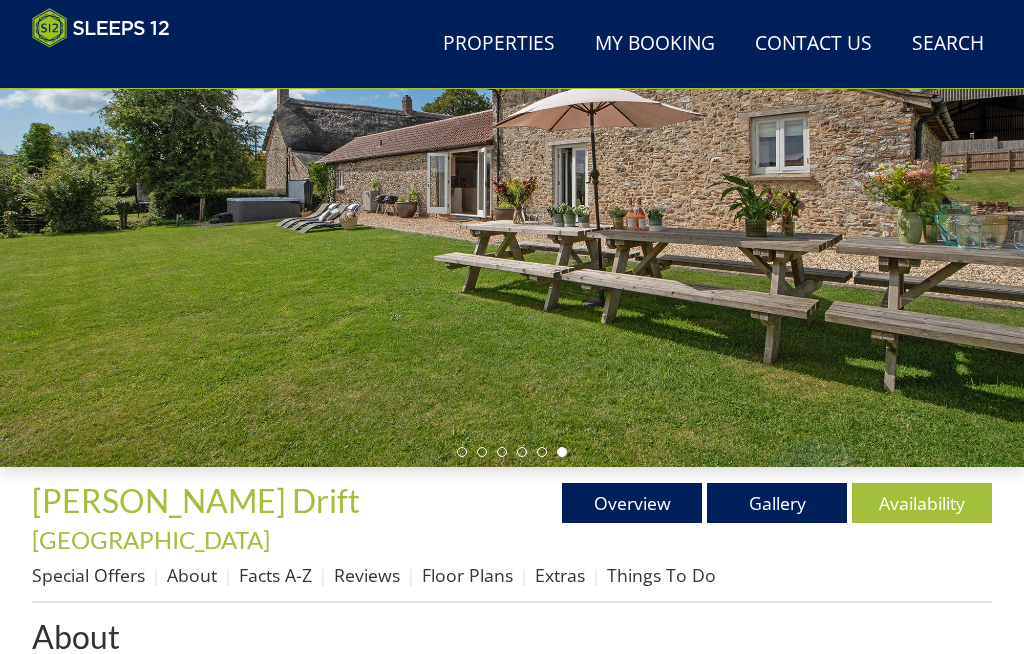 scroll, scrollTop: 239, scrollLeft: 0, axis: vertical 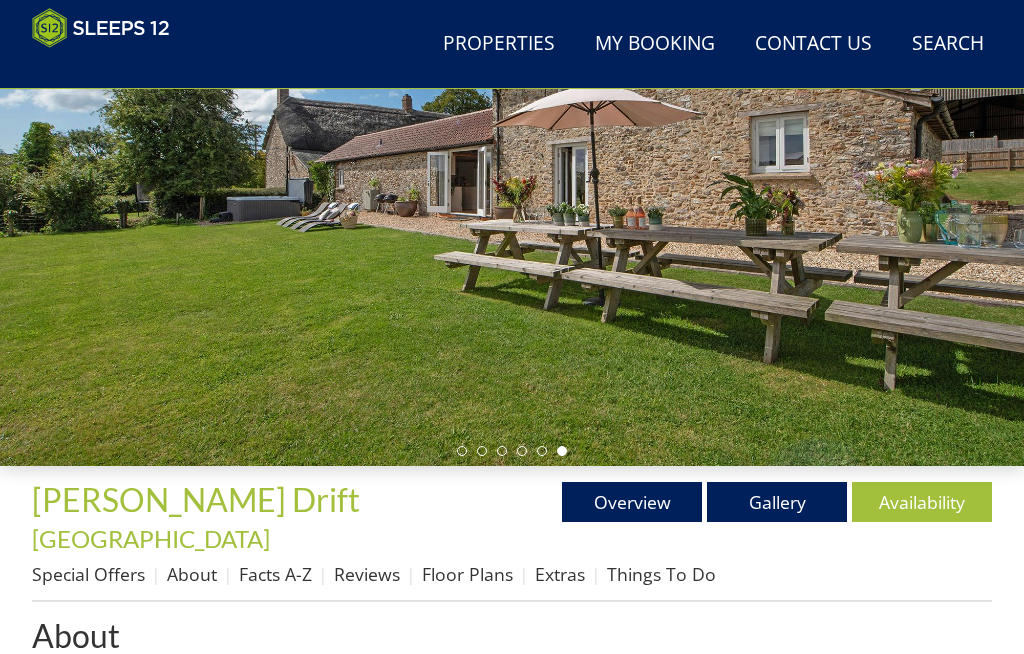 click on "Reviews" at bounding box center [367, 575] 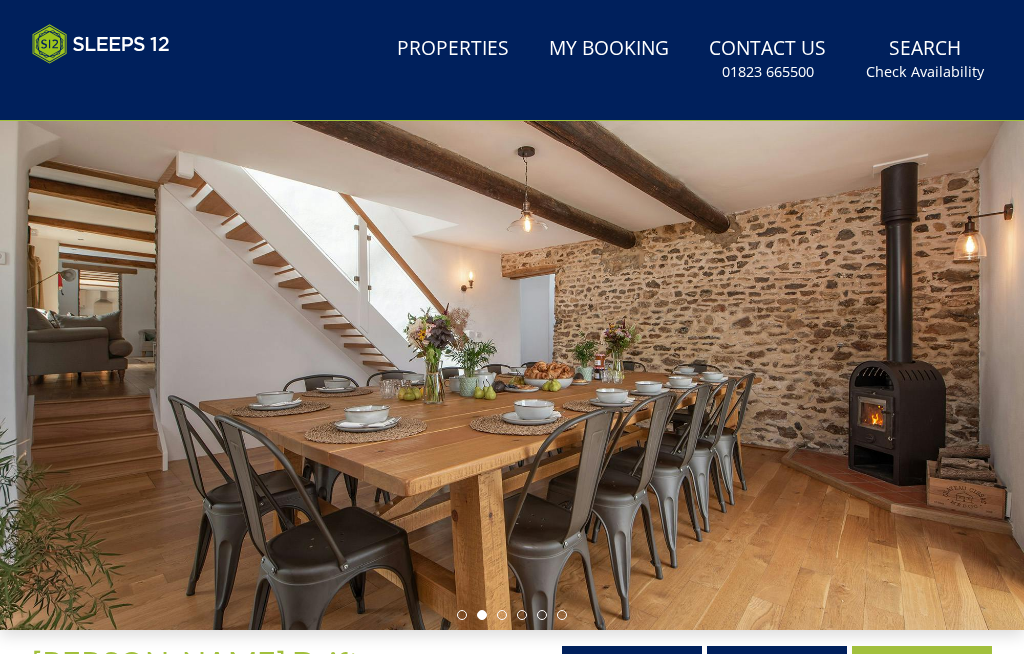 scroll, scrollTop: 141, scrollLeft: 0, axis: vertical 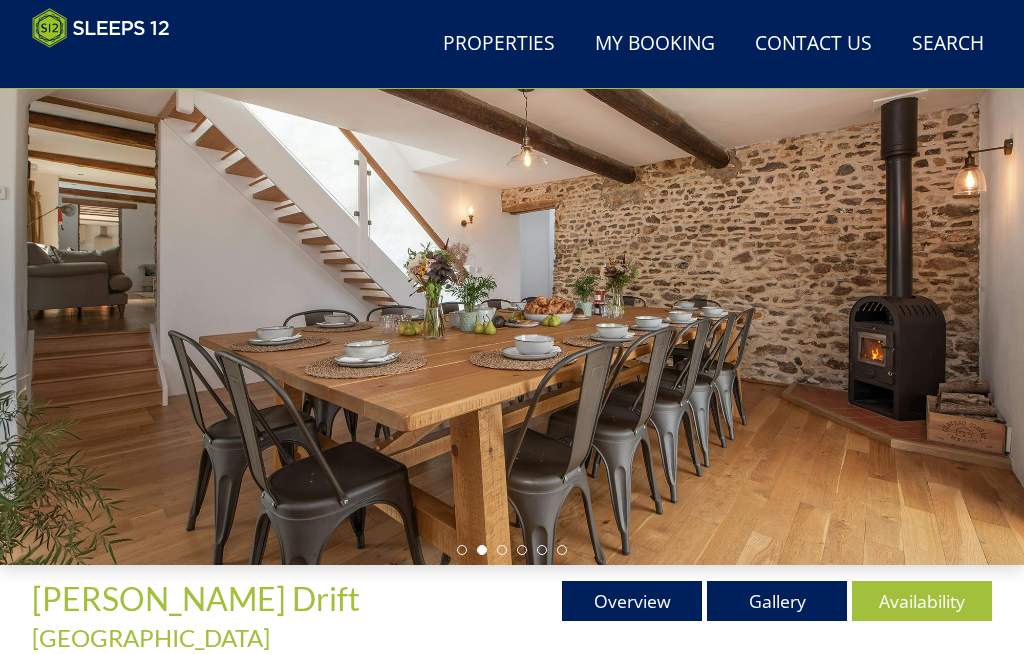 click on "Extras" at bounding box center [560, 673] 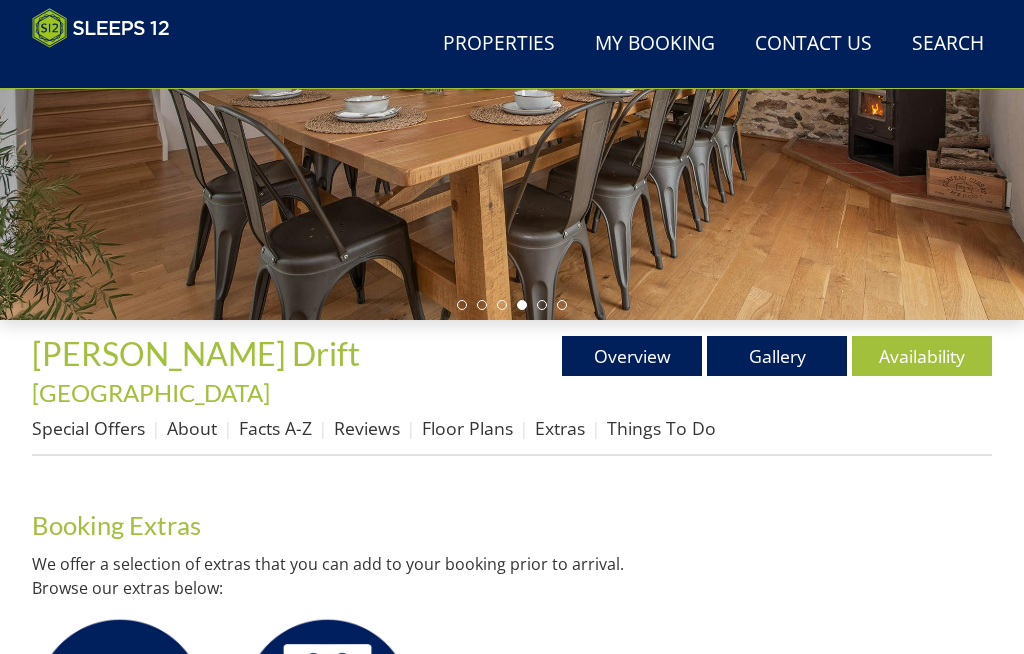 scroll, scrollTop: 386, scrollLeft: 0, axis: vertical 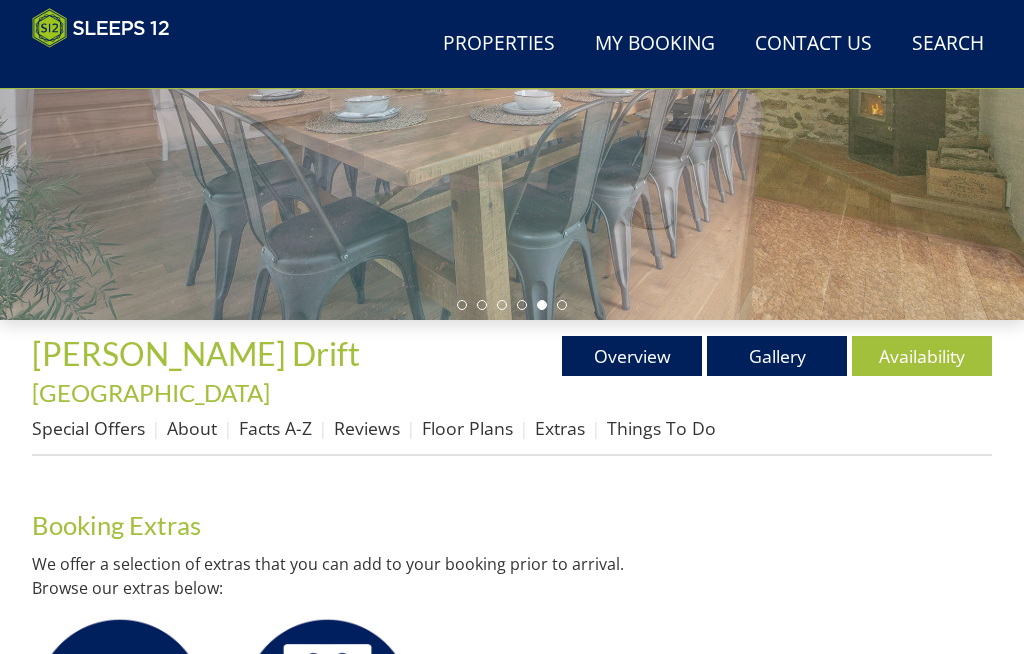 click on "Facts A-Z" at bounding box center (275, 428) 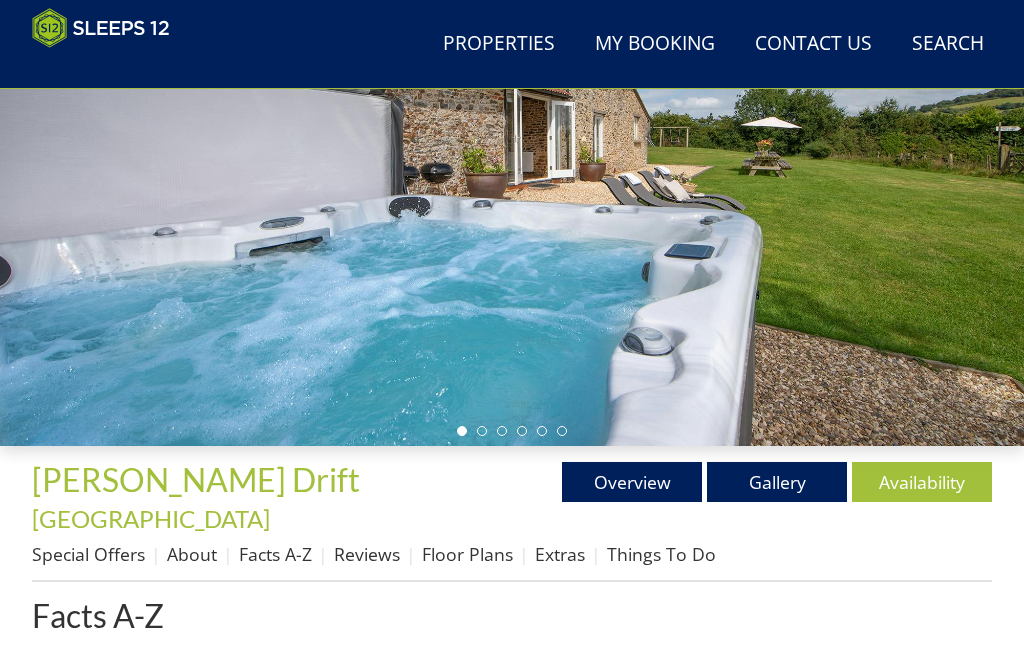 scroll, scrollTop: 261, scrollLeft: 0, axis: vertical 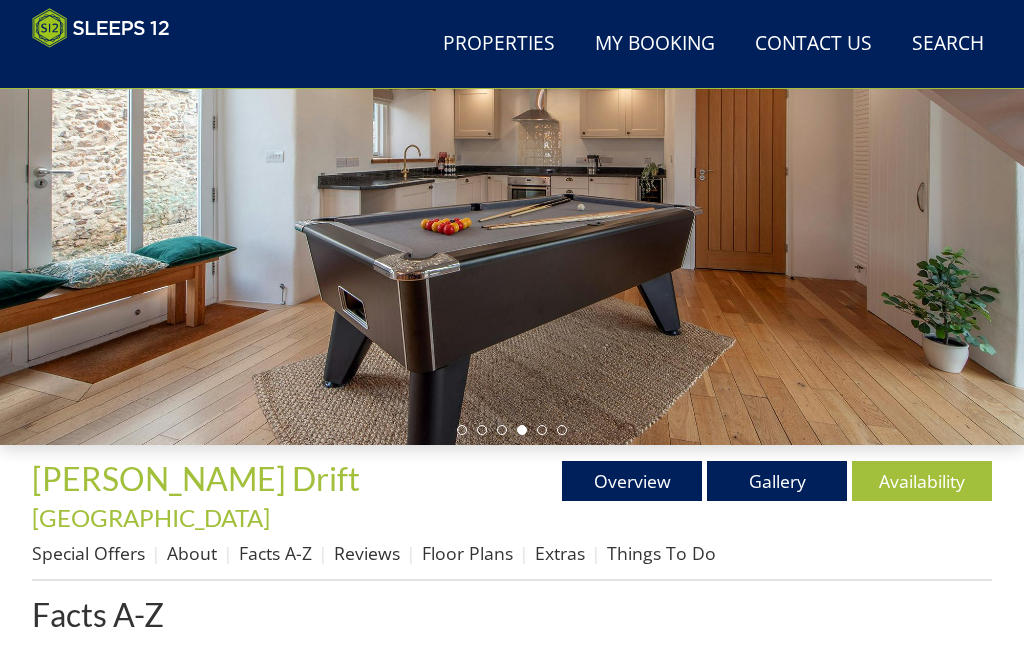click on "Gallery" at bounding box center (777, 481) 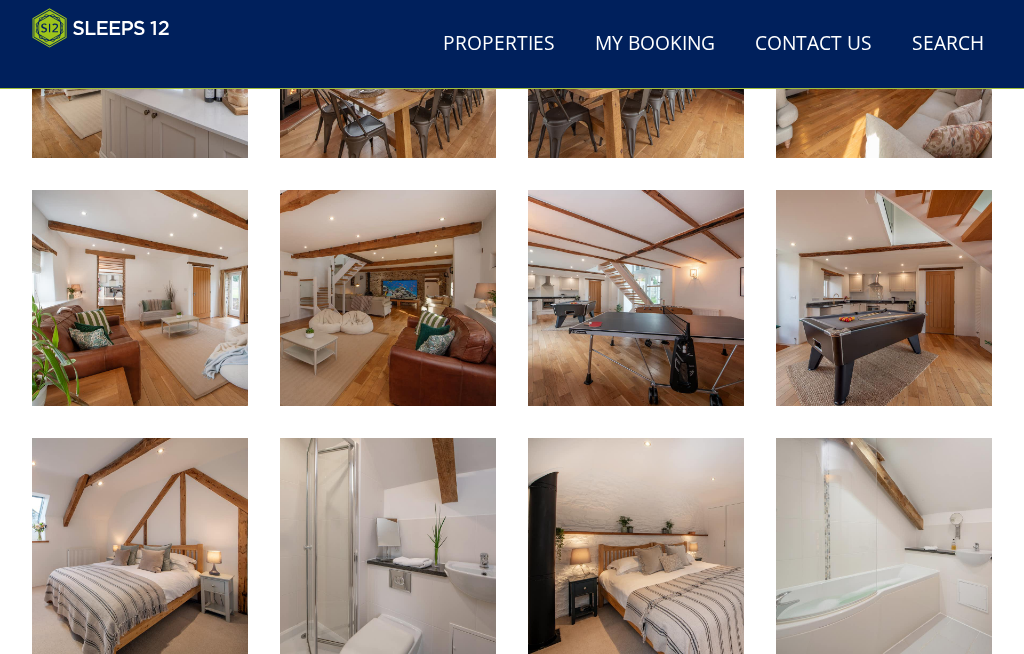 scroll, scrollTop: 1660, scrollLeft: 0, axis: vertical 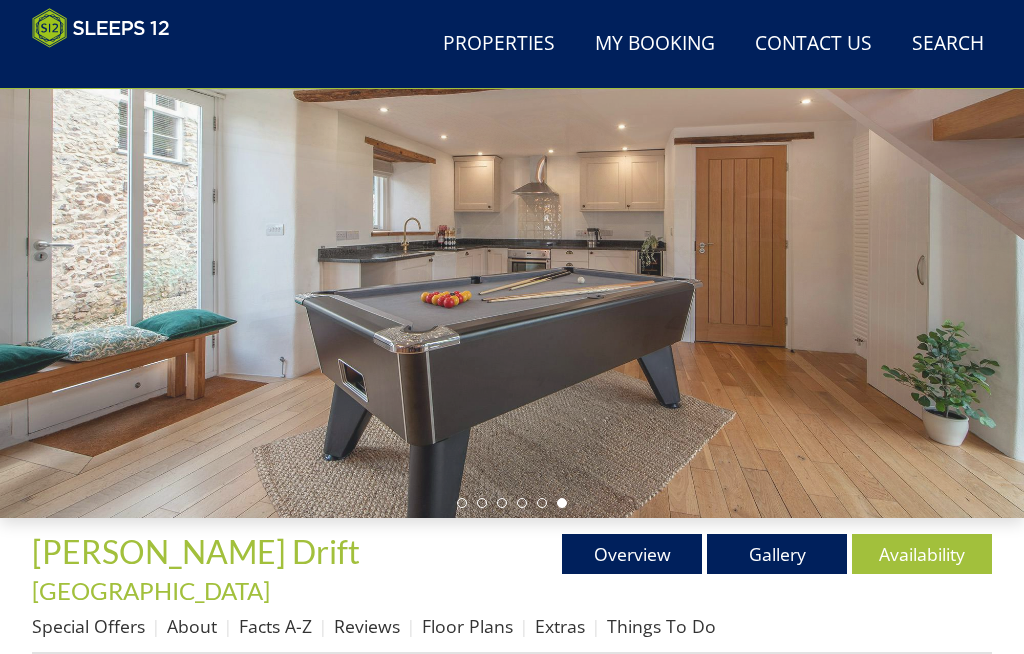click on "Overview" at bounding box center [632, 554] 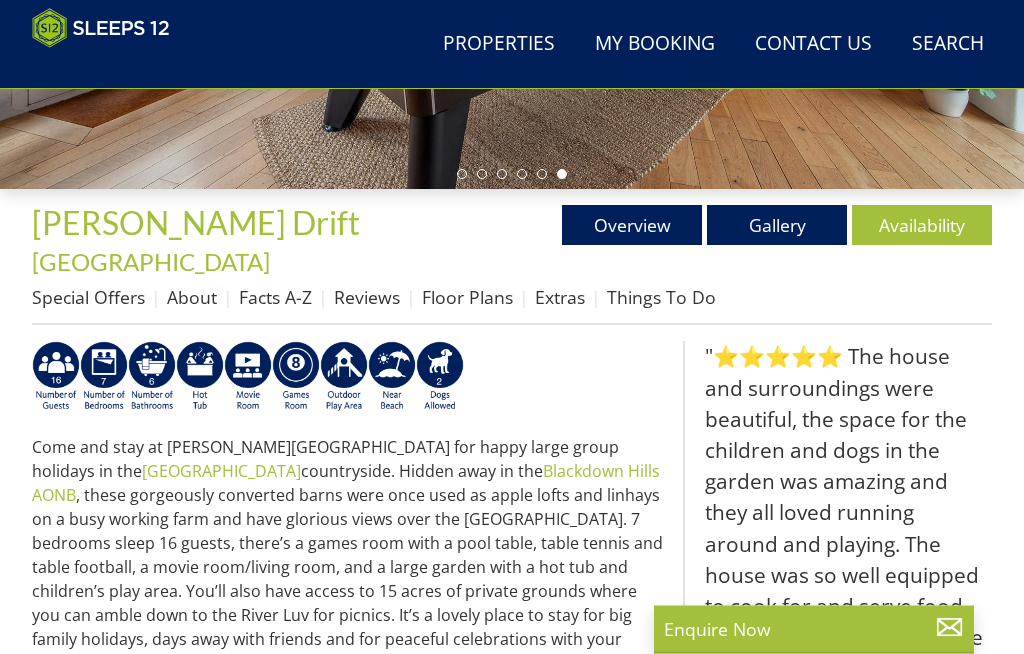 scroll, scrollTop: 517, scrollLeft: 0, axis: vertical 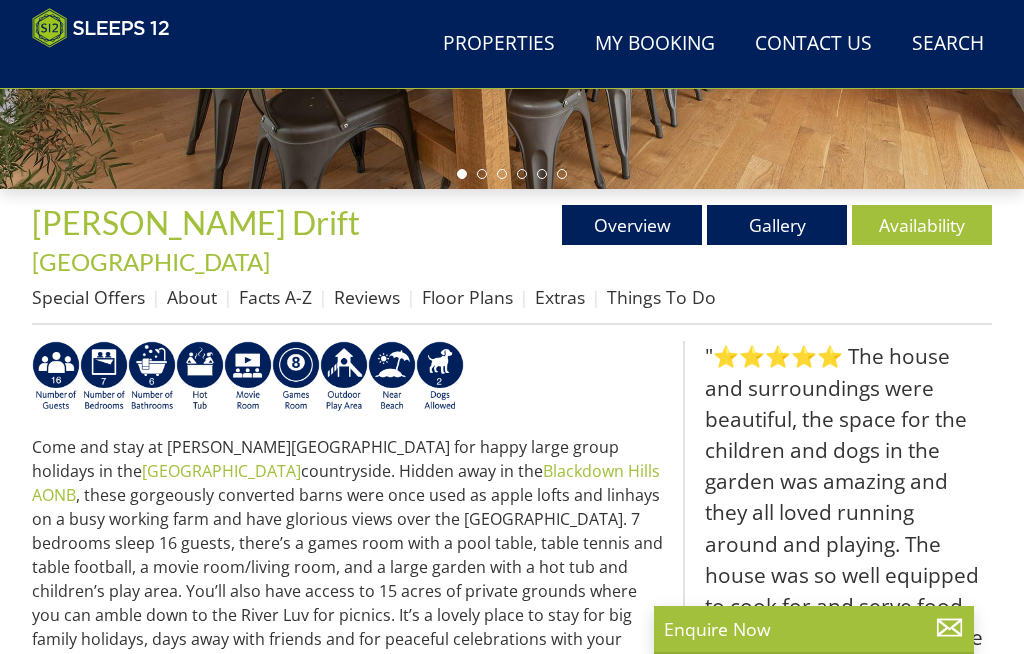 click on "About" at bounding box center [192, 297] 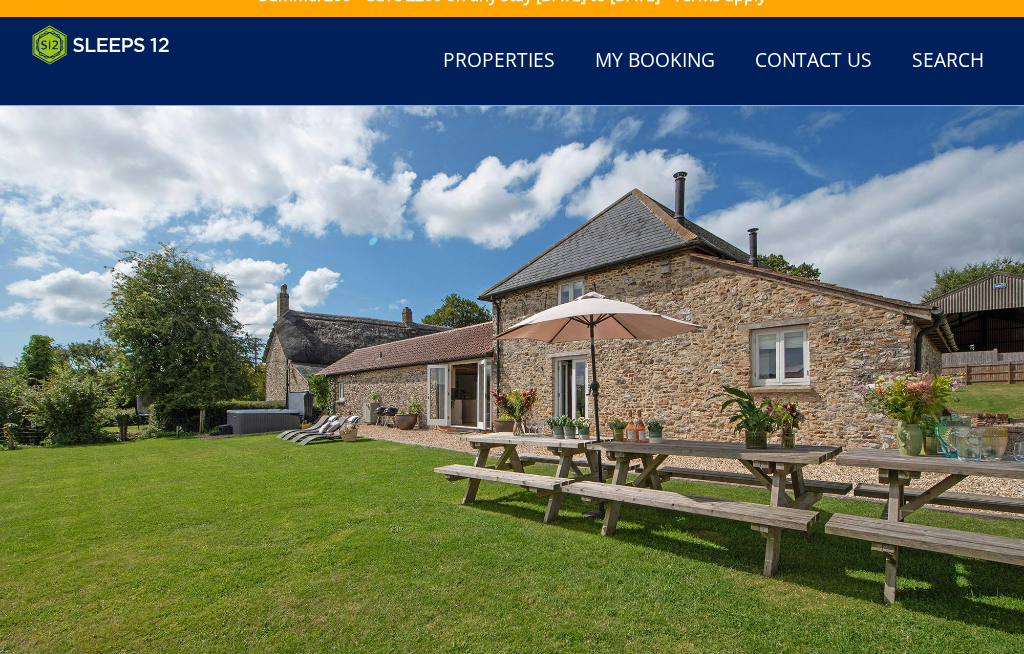 scroll, scrollTop: 0, scrollLeft: 0, axis: both 